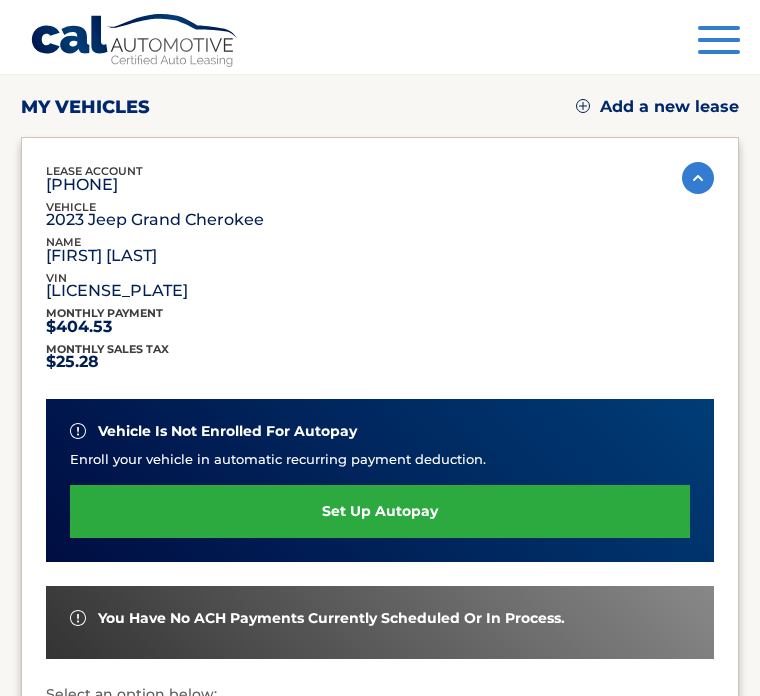 scroll, scrollTop: 227, scrollLeft: 0, axis: vertical 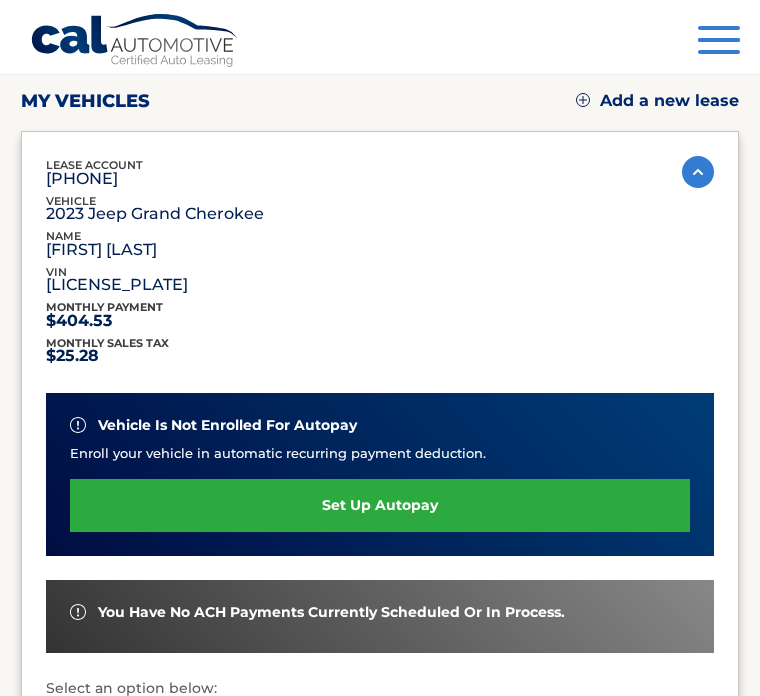 click on "vin" at bounding box center [56, 272] 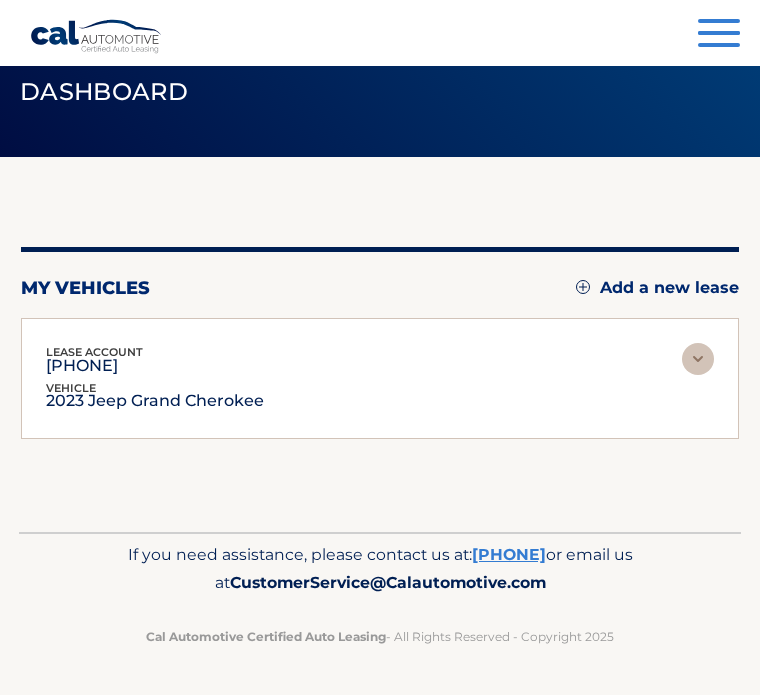 scroll, scrollTop: 0, scrollLeft: 0, axis: both 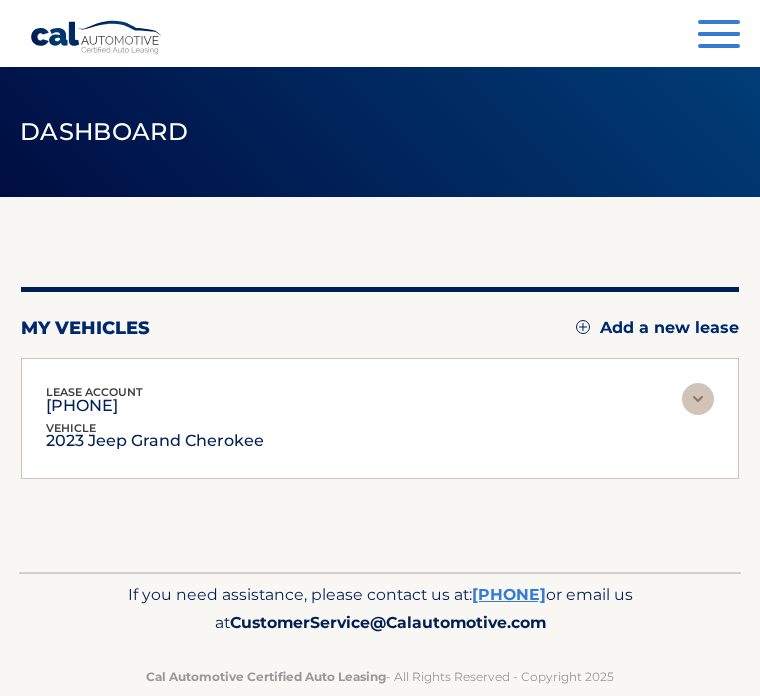 click at bounding box center (698, 399) 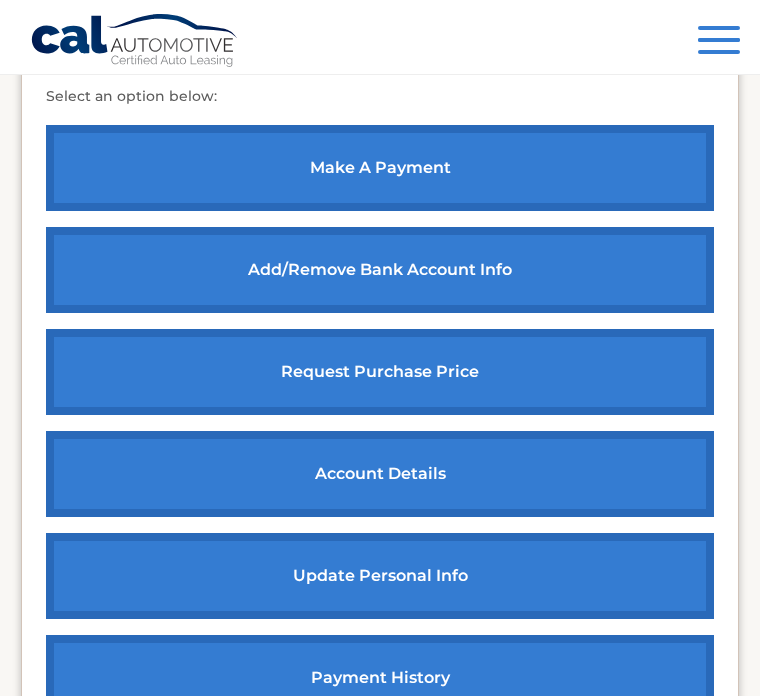 scroll, scrollTop: 814, scrollLeft: 0, axis: vertical 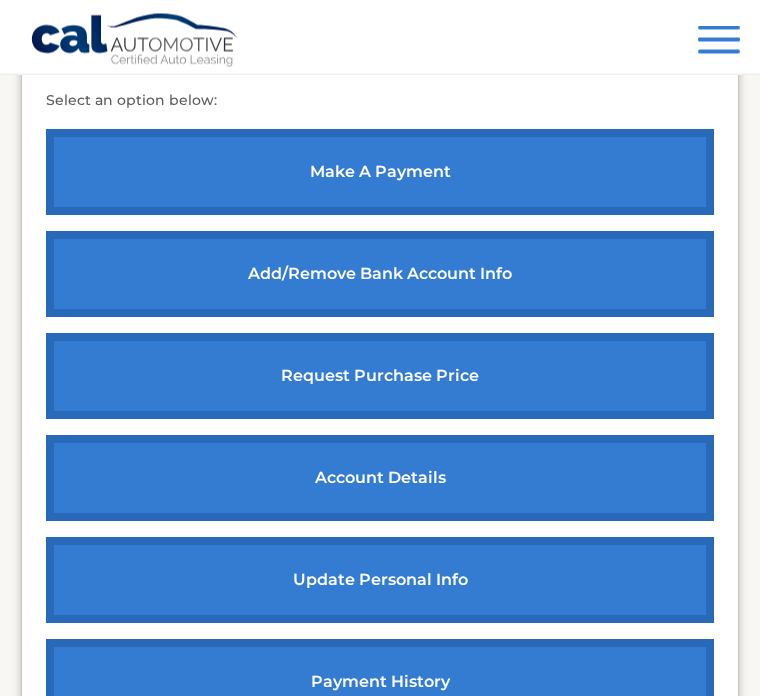 click on "account details" at bounding box center (380, 479) 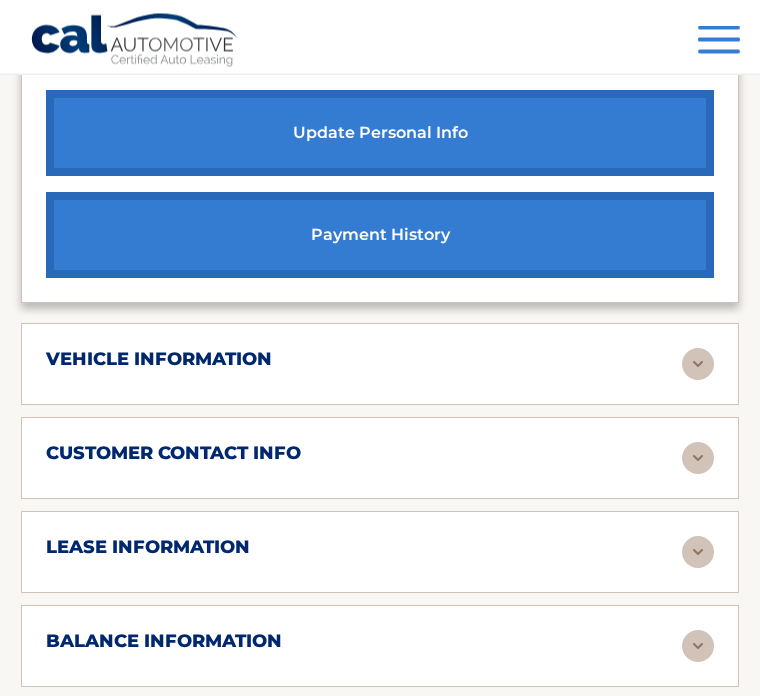 scroll, scrollTop: 1243, scrollLeft: 0, axis: vertical 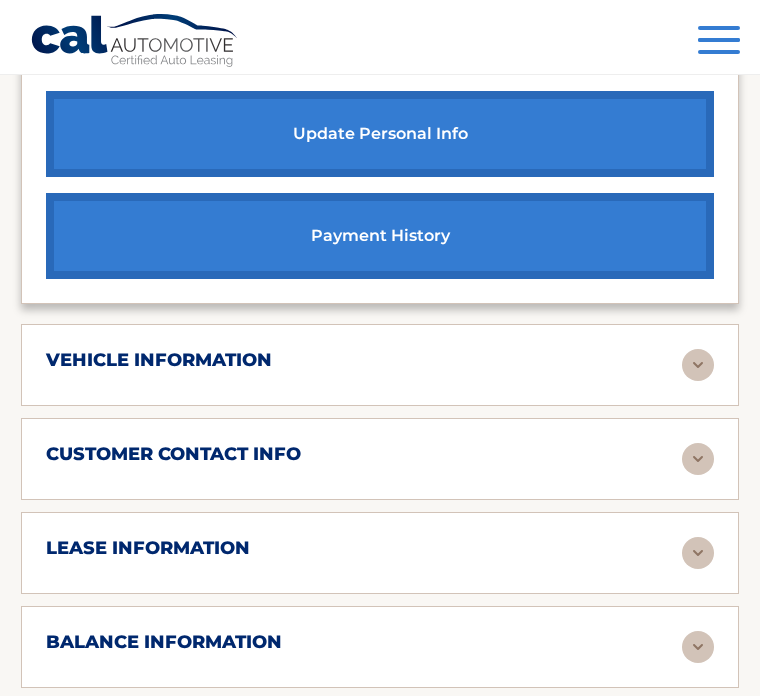 click at bounding box center (698, 647) 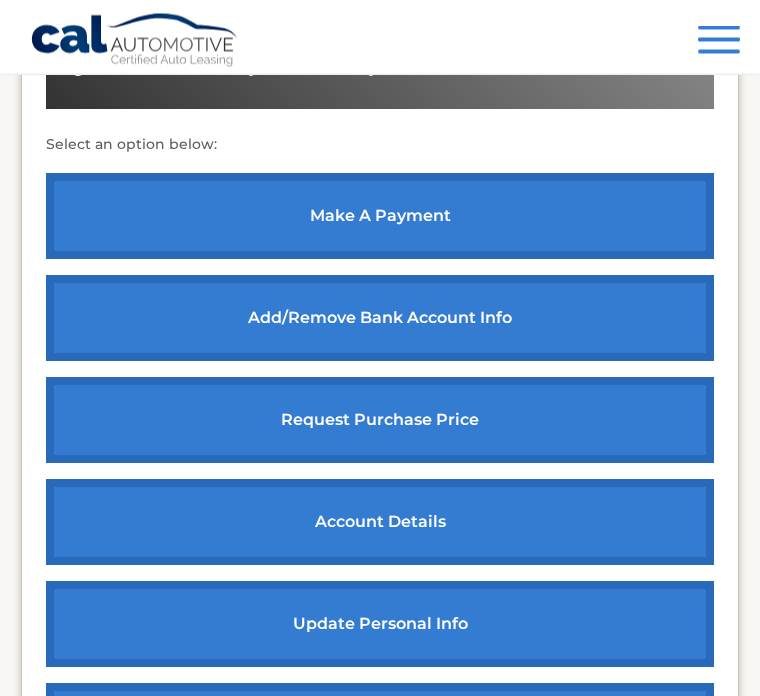 scroll, scrollTop: 754, scrollLeft: 0, axis: vertical 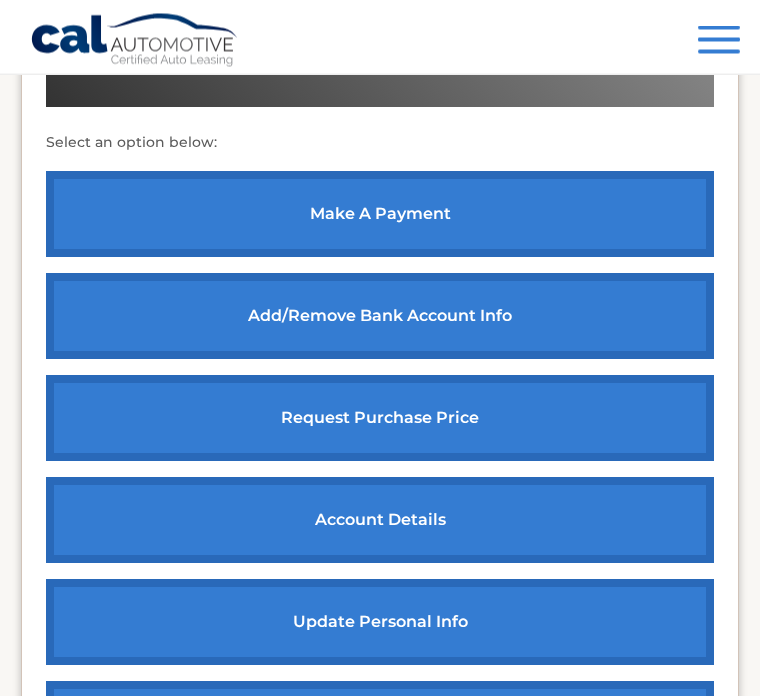 click on "payment history" at bounding box center (380, 725) 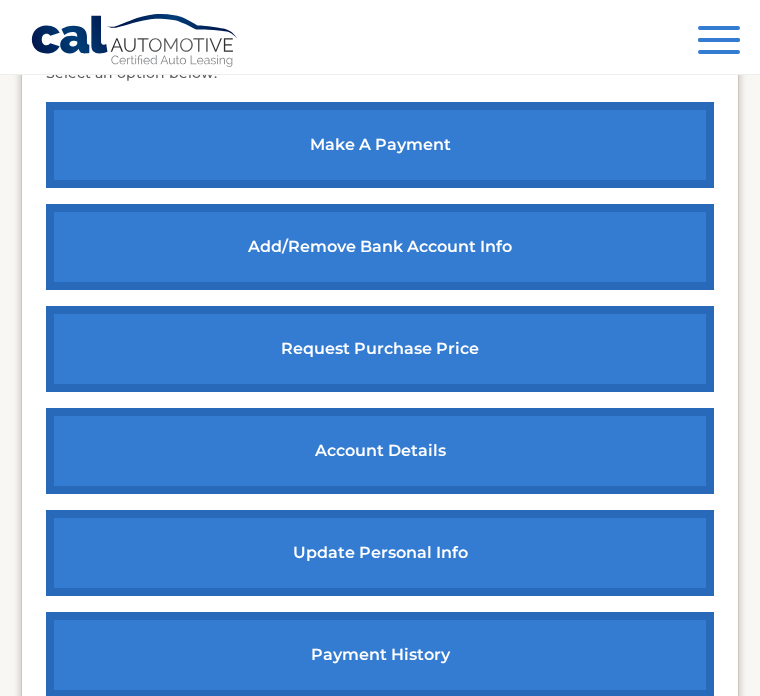 click on "payment history" at bounding box center [380, 655] 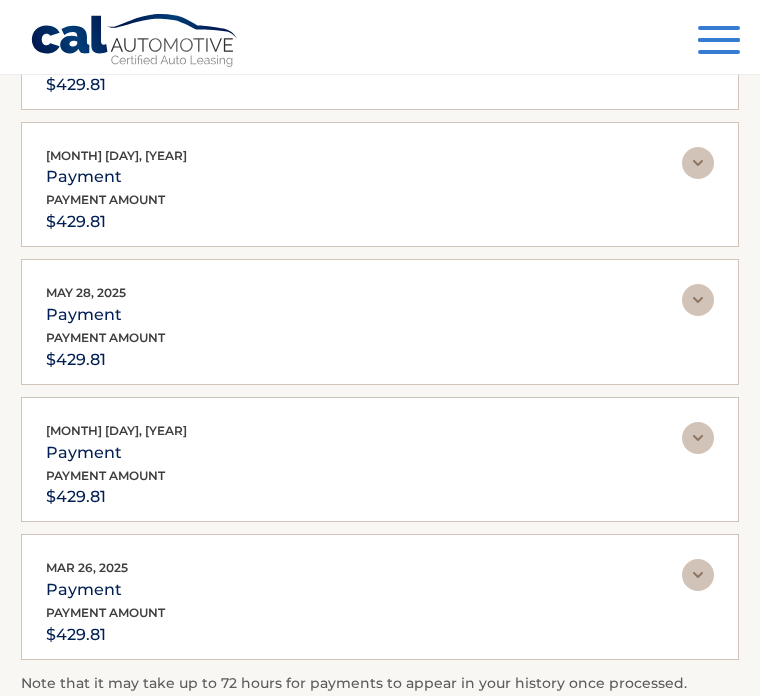 scroll, scrollTop: 0, scrollLeft: 0, axis: both 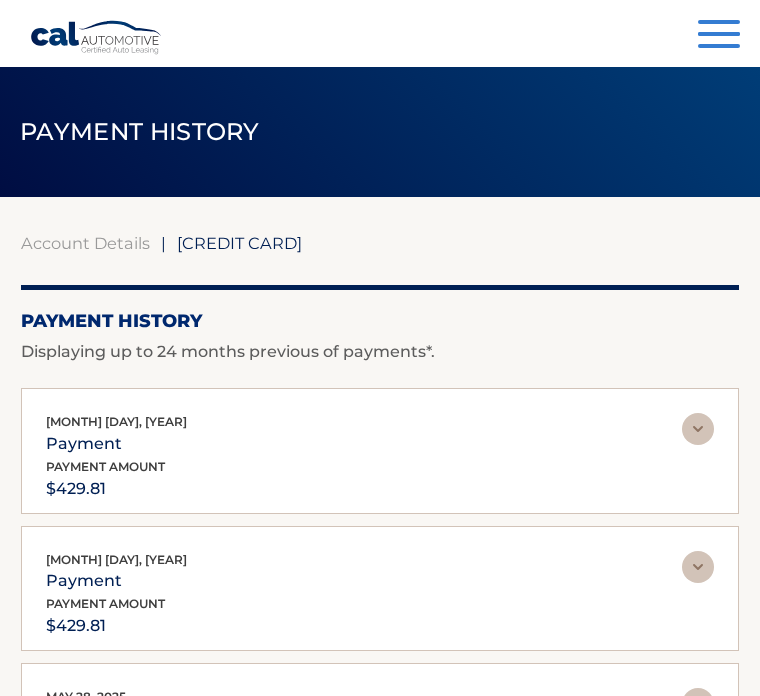 click at bounding box center [719, 22] 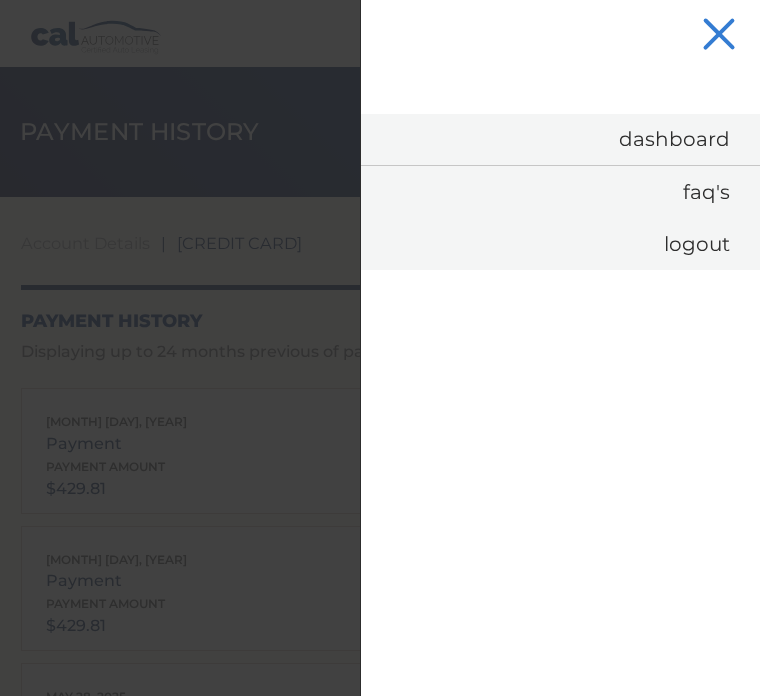 click on "Dashboard" at bounding box center [560, 139] 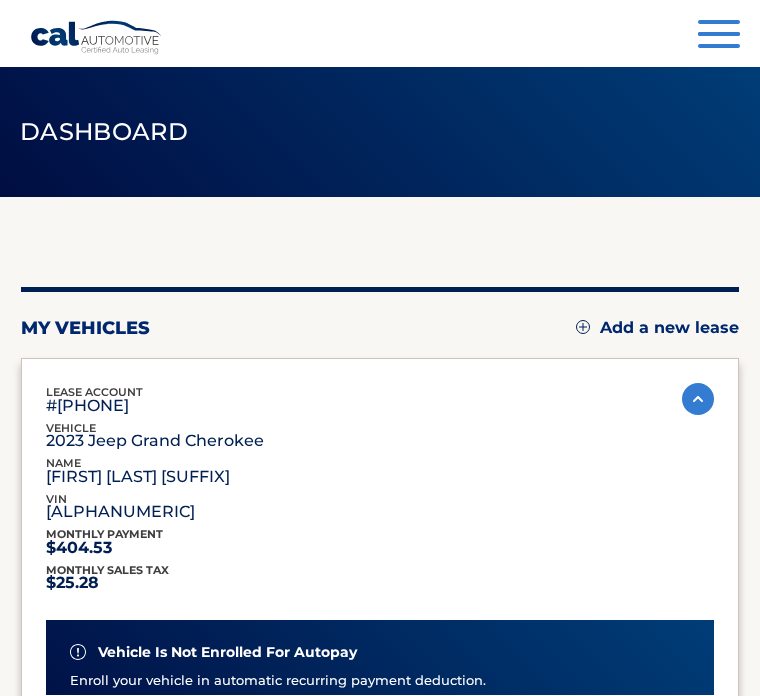 scroll, scrollTop: 0, scrollLeft: 0, axis: both 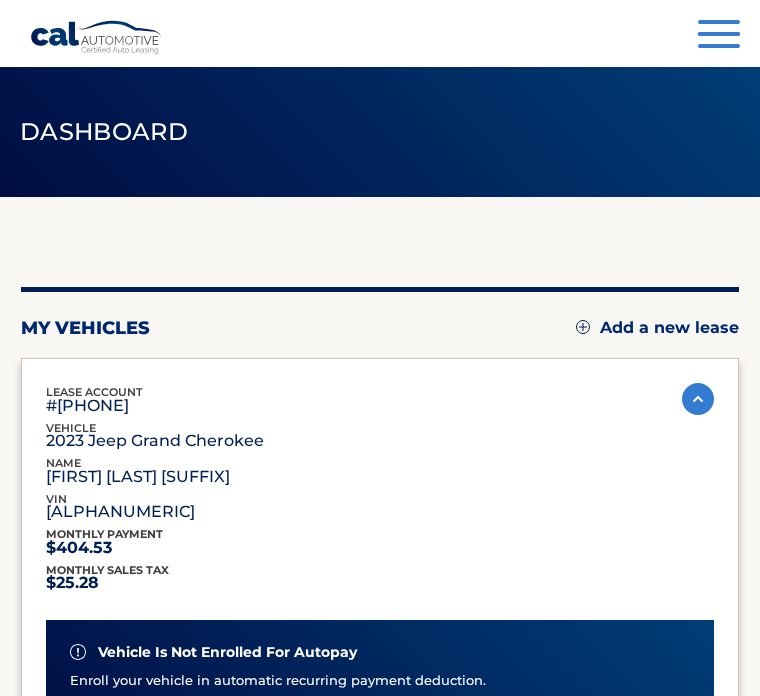 click on "Dashboard" at bounding box center (380, 132) 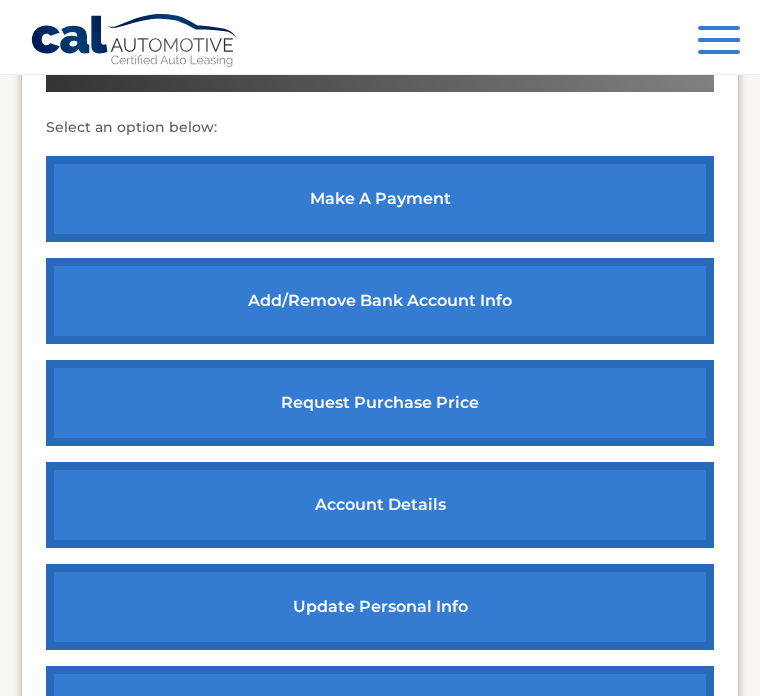 scroll, scrollTop: 787, scrollLeft: 0, axis: vertical 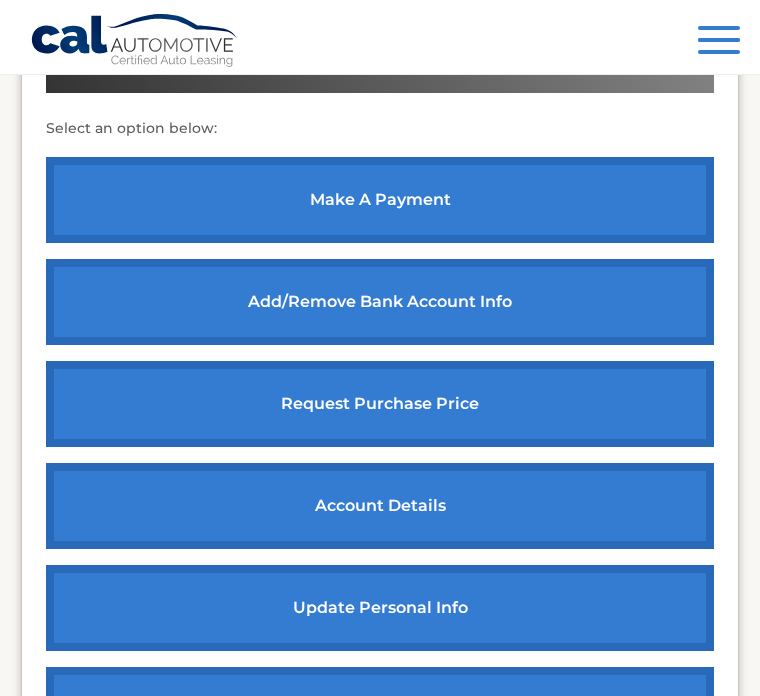 click on "Add/Remove bank account info" at bounding box center (380, 302) 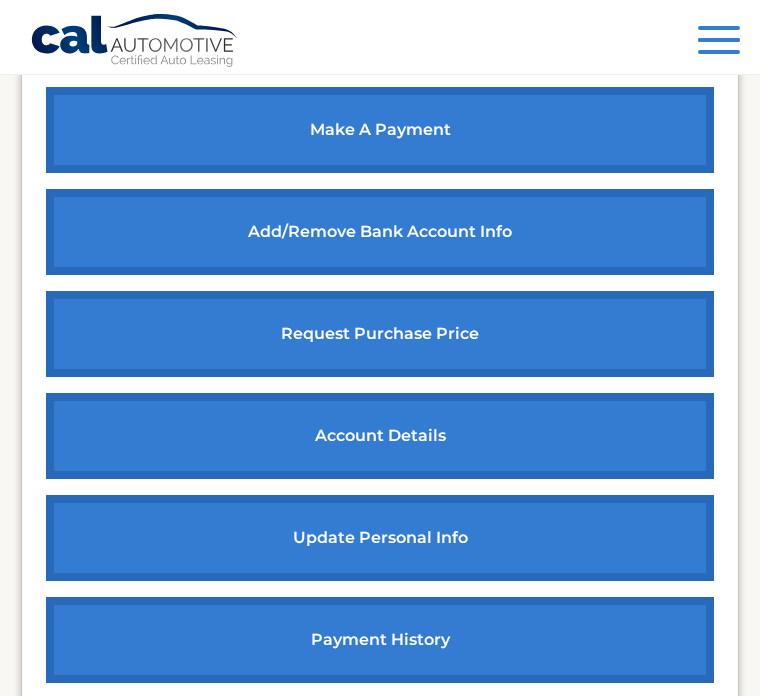 click on "request purchase price" at bounding box center [380, 334] 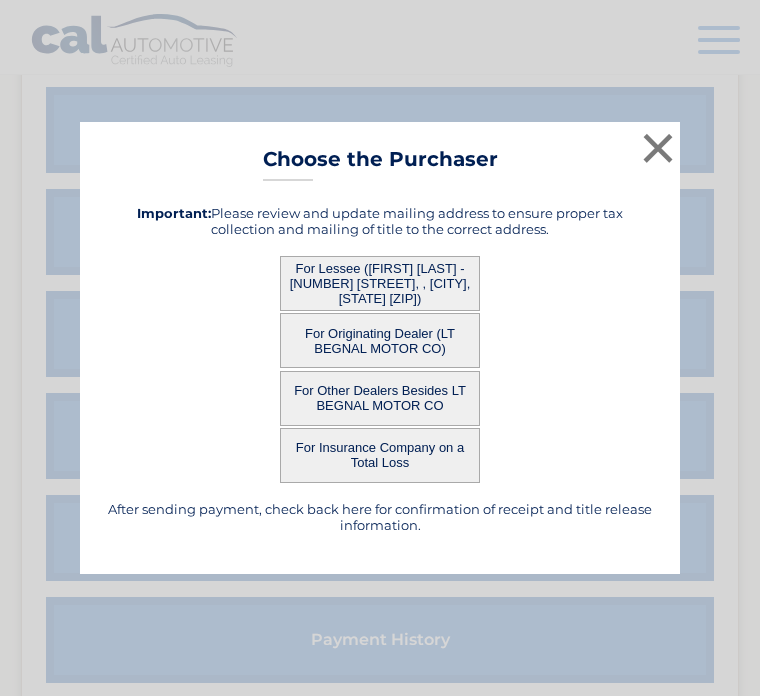 click on "For Lessee ([FIRST] [LAST] - [NUMBER] [STREET], , [CITY], [STATE] [POSTAL_CODE])" at bounding box center (380, 283) 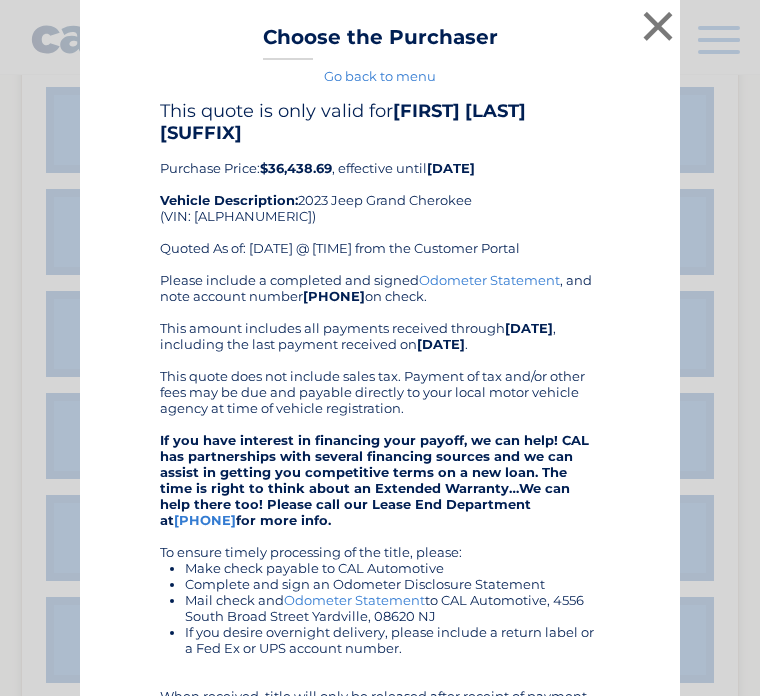 click on "×" at bounding box center (658, 26) 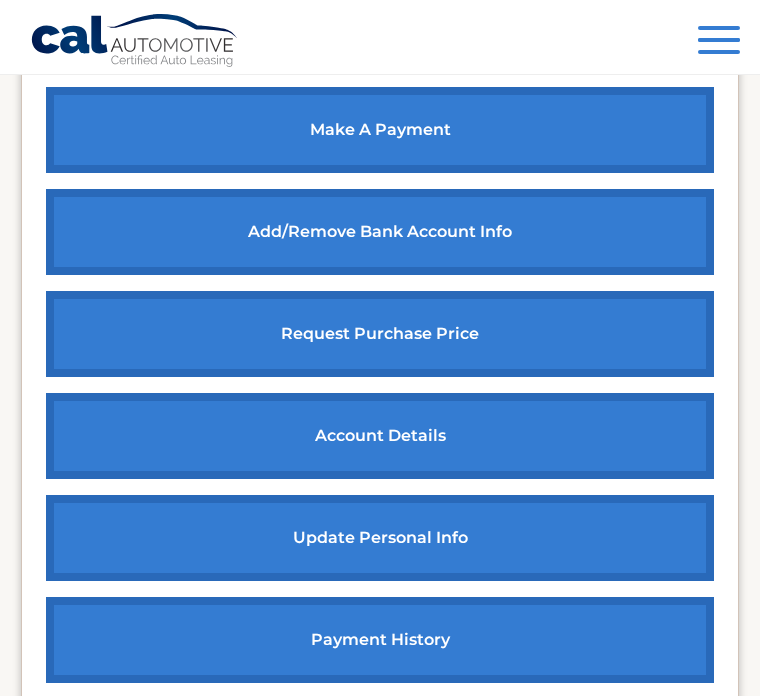 click on "Menu
Dashboard
FAQ's
Logout" at bounding box center [380, 37] 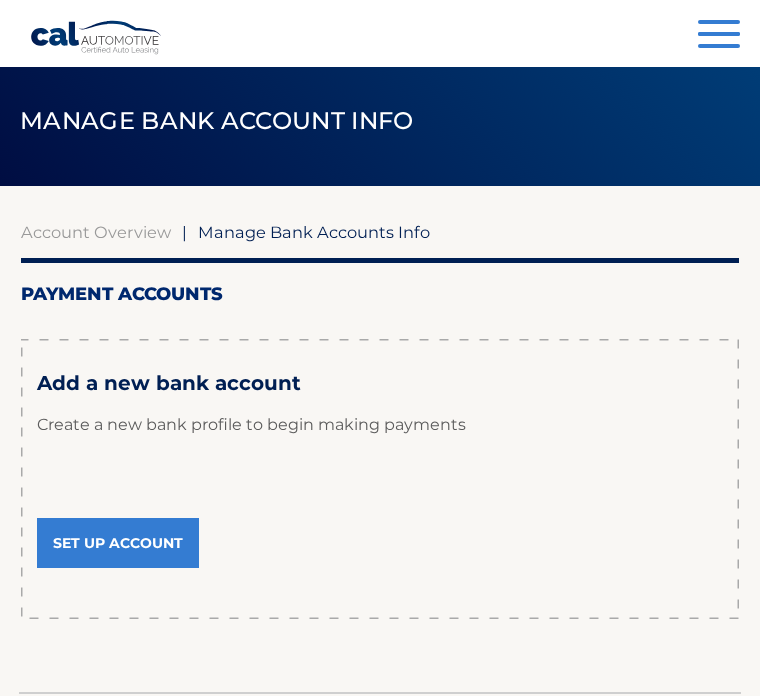 scroll, scrollTop: 0, scrollLeft: 0, axis: both 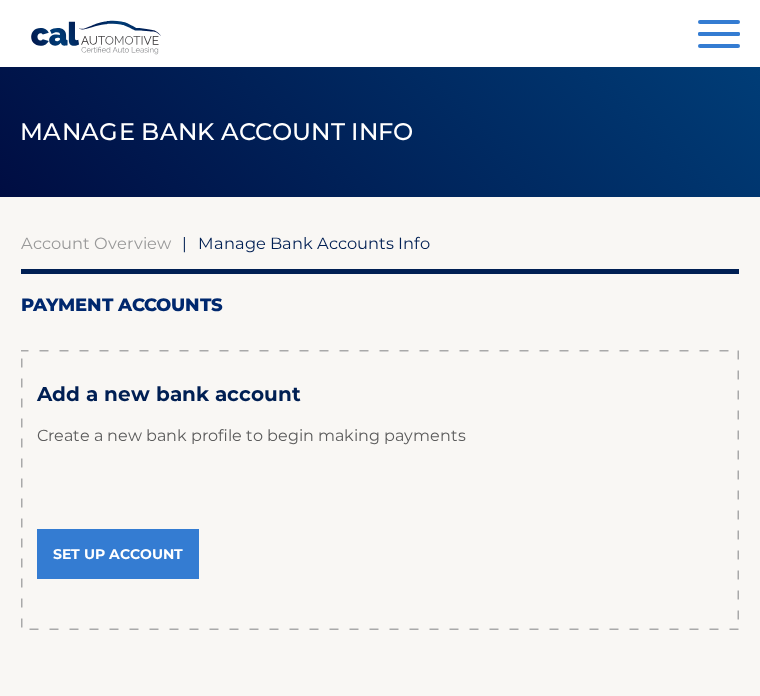 click at bounding box center [719, 22] 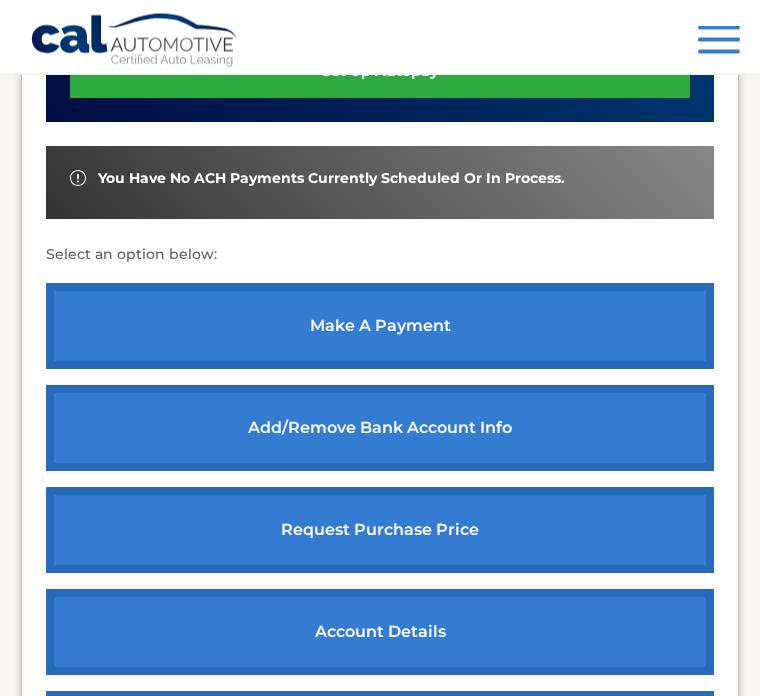 scroll, scrollTop: 697, scrollLeft: 0, axis: vertical 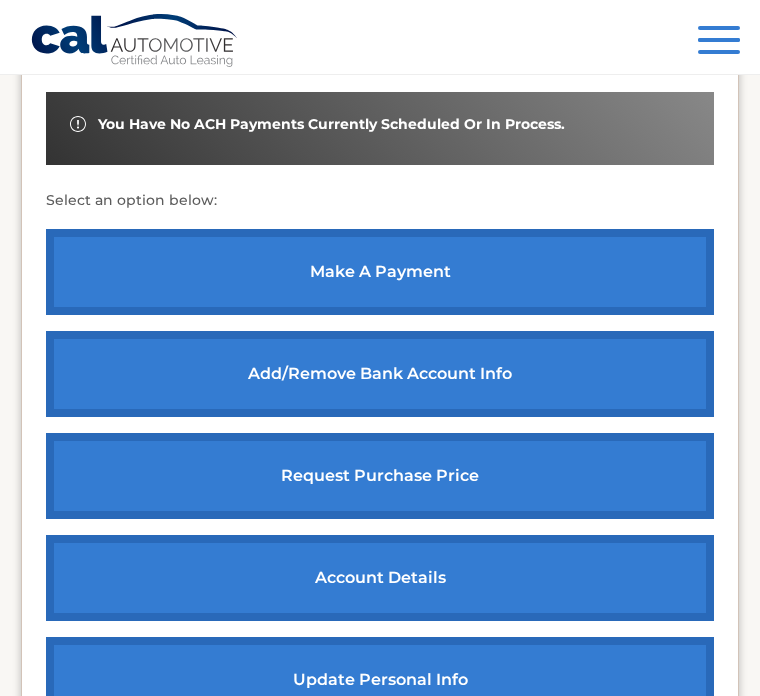 click on "account details" at bounding box center [380, 578] 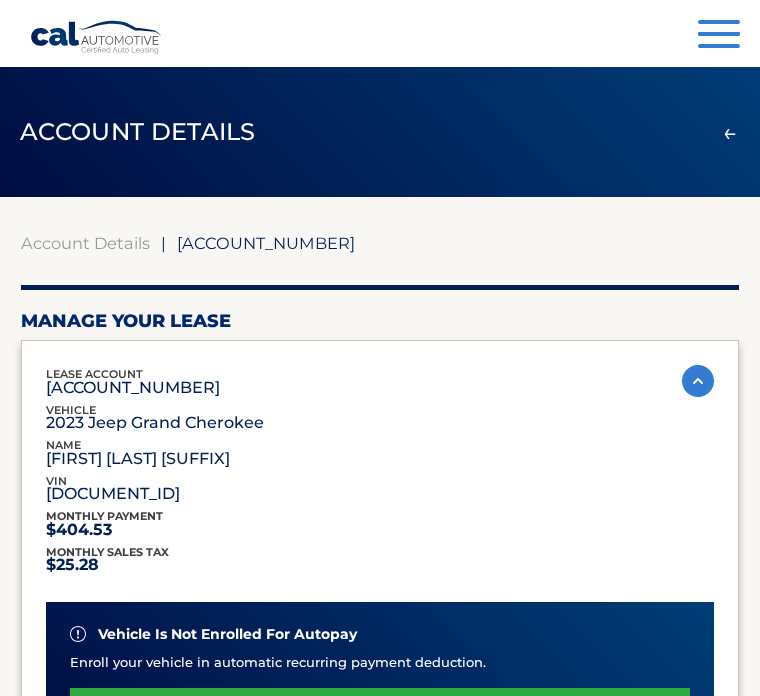 scroll, scrollTop: 0, scrollLeft: 0, axis: both 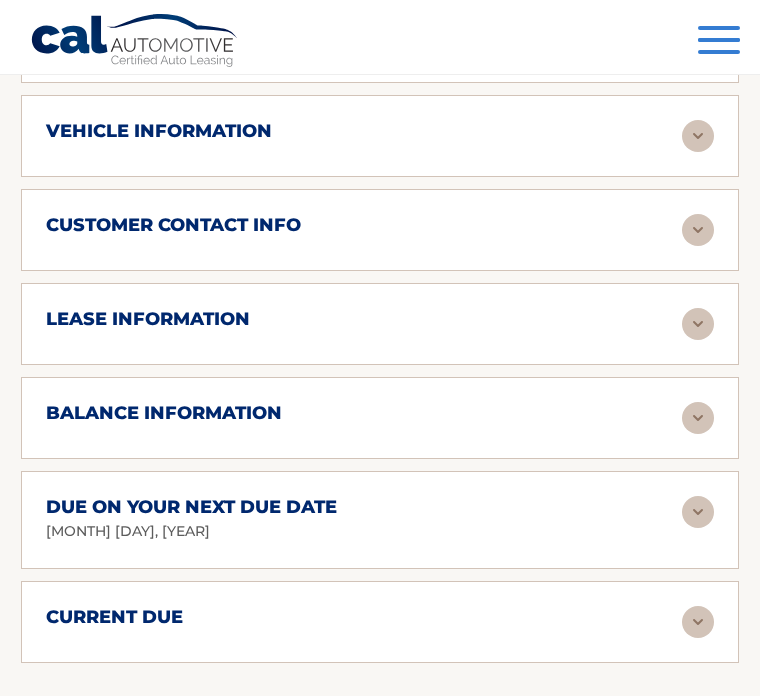 click at bounding box center [698, 324] 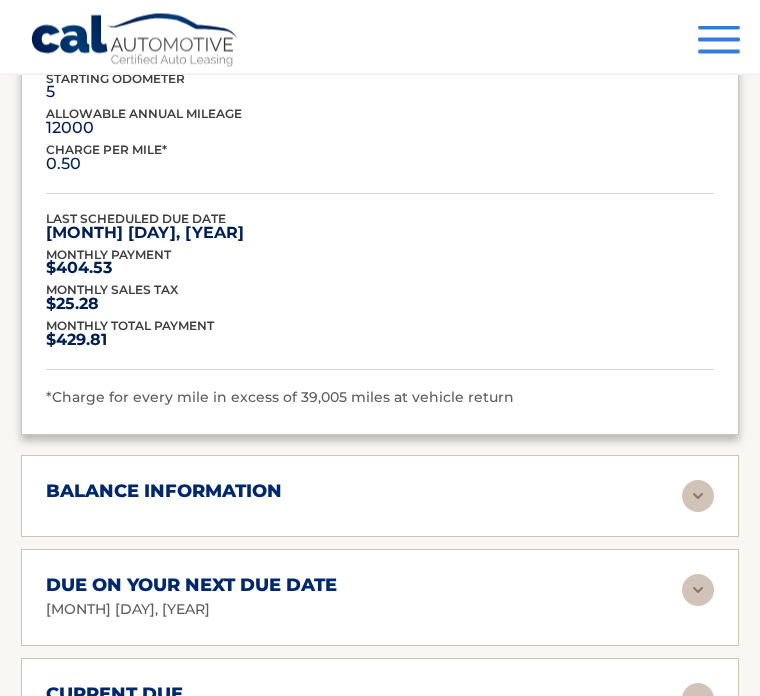 scroll, scrollTop: 788, scrollLeft: 0, axis: vertical 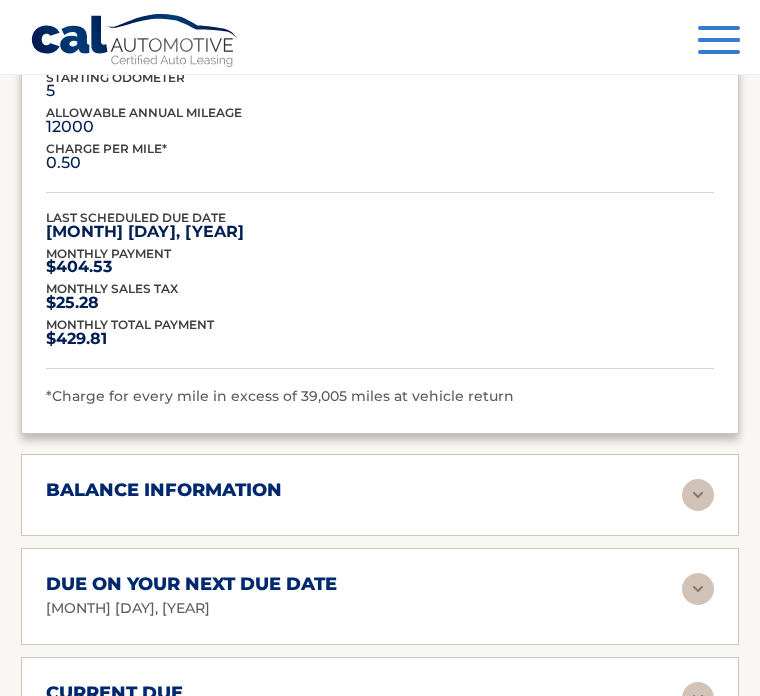 click at bounding box center [698, 495] 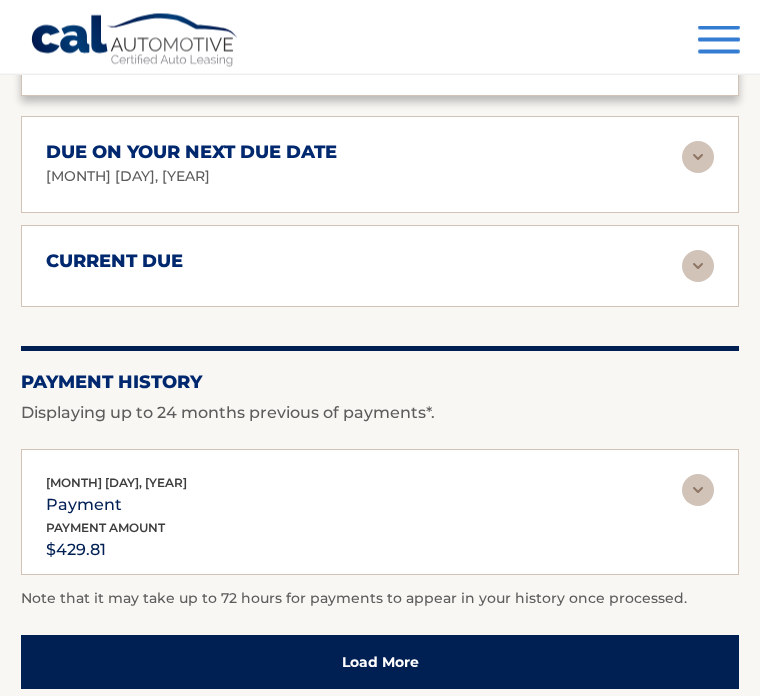 scroll, scrollTop: 1435, scrollLeft: 0, axis: vertical 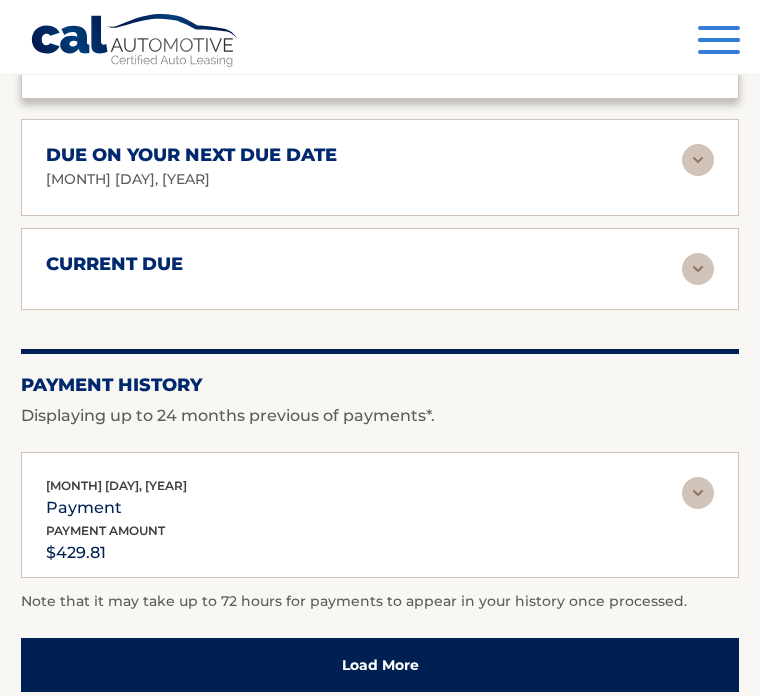 click at bounding box center (698, 269) 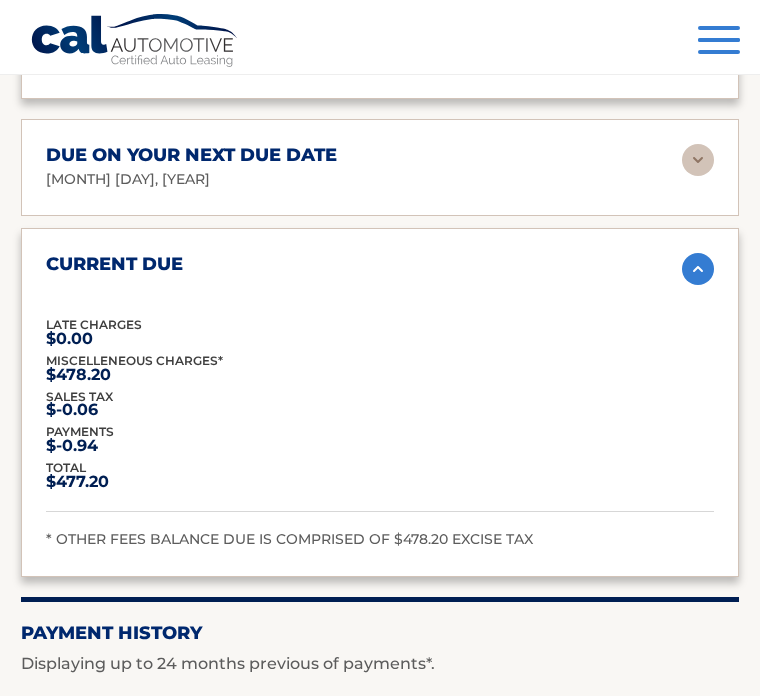 click on "* OTHER FEES BALANCE DUE IS COMPRISED OF $478.20 EXCISE TAX" at bounding box center [380, 540] 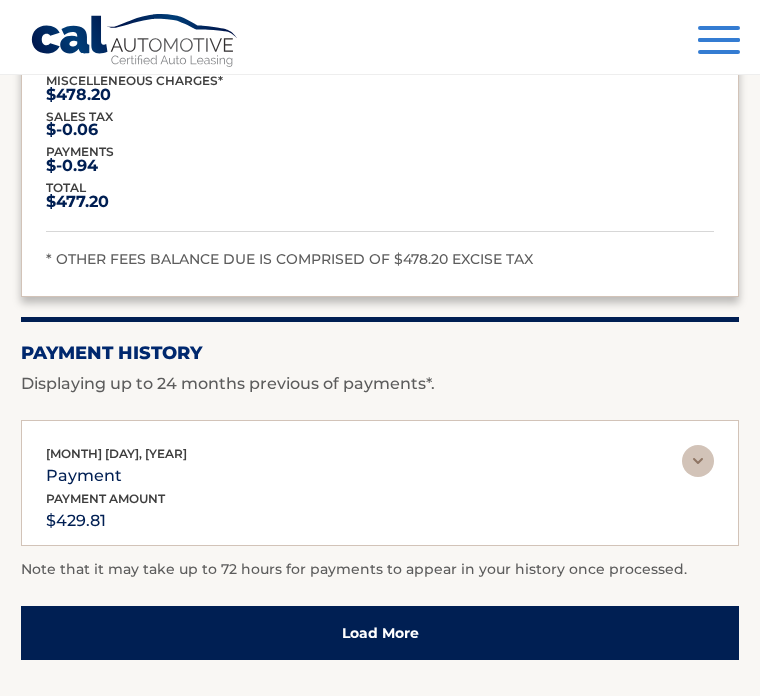 scroll, scrollTop: 1793, scrollLeft: 0, axis: vertical 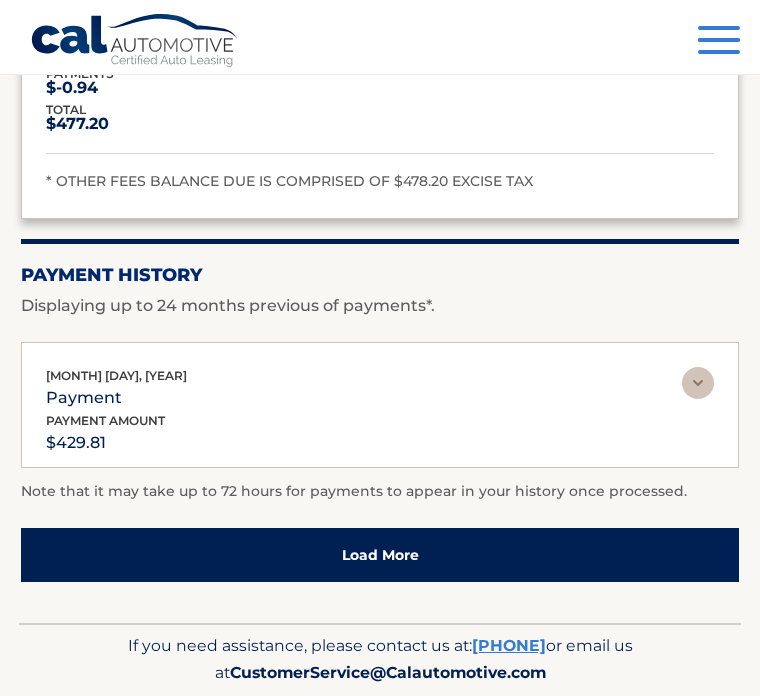 click on "Load More" at bounding box center [380, 555] 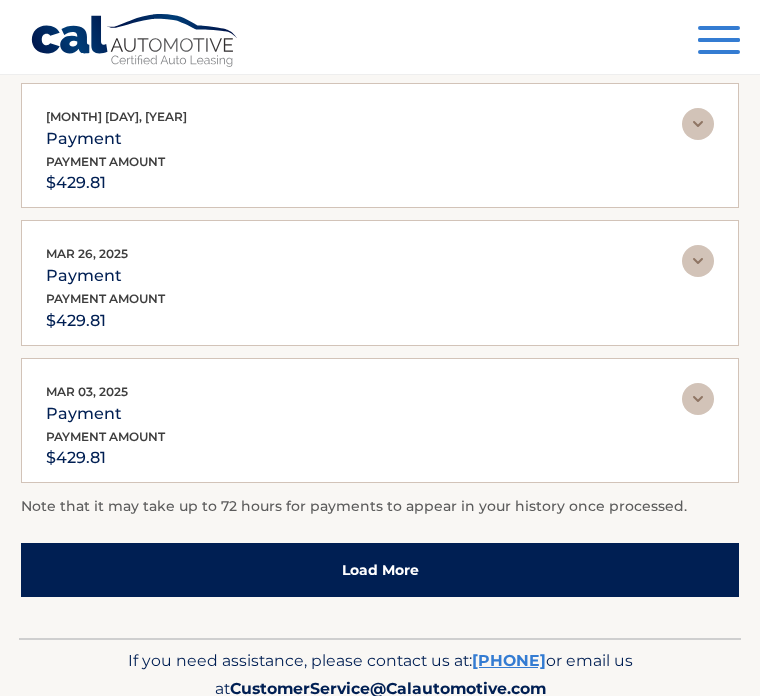 scroll, scrollTop: 2473, scrollLeft: 0, axis: vertical 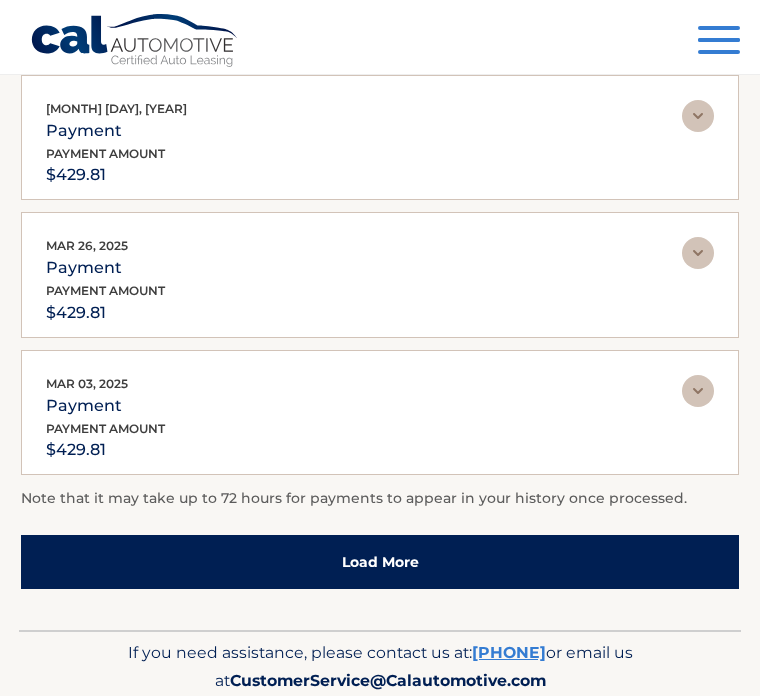 click on "Load More" at bounding box center [380, 562] 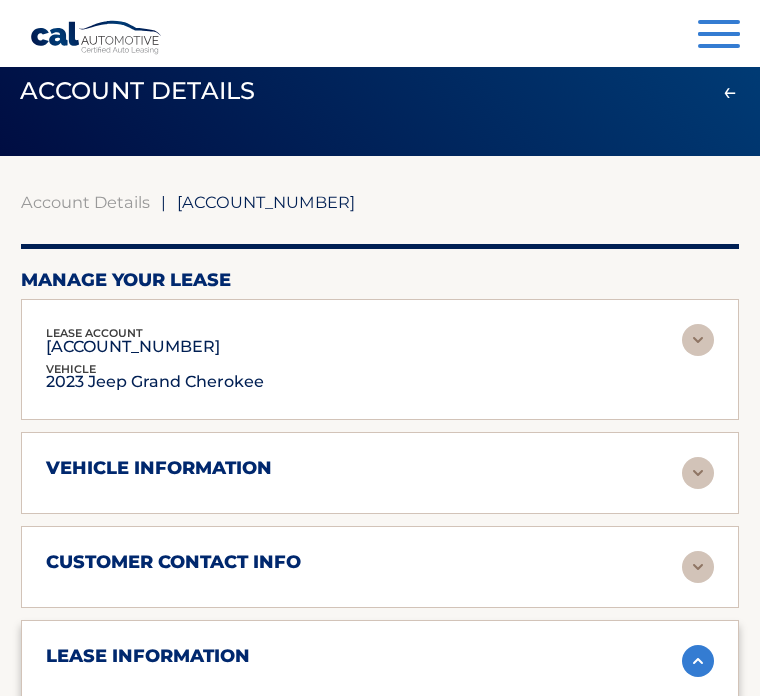 scroll, scrollTop: 0, scrollLeft: 0, axis: both 